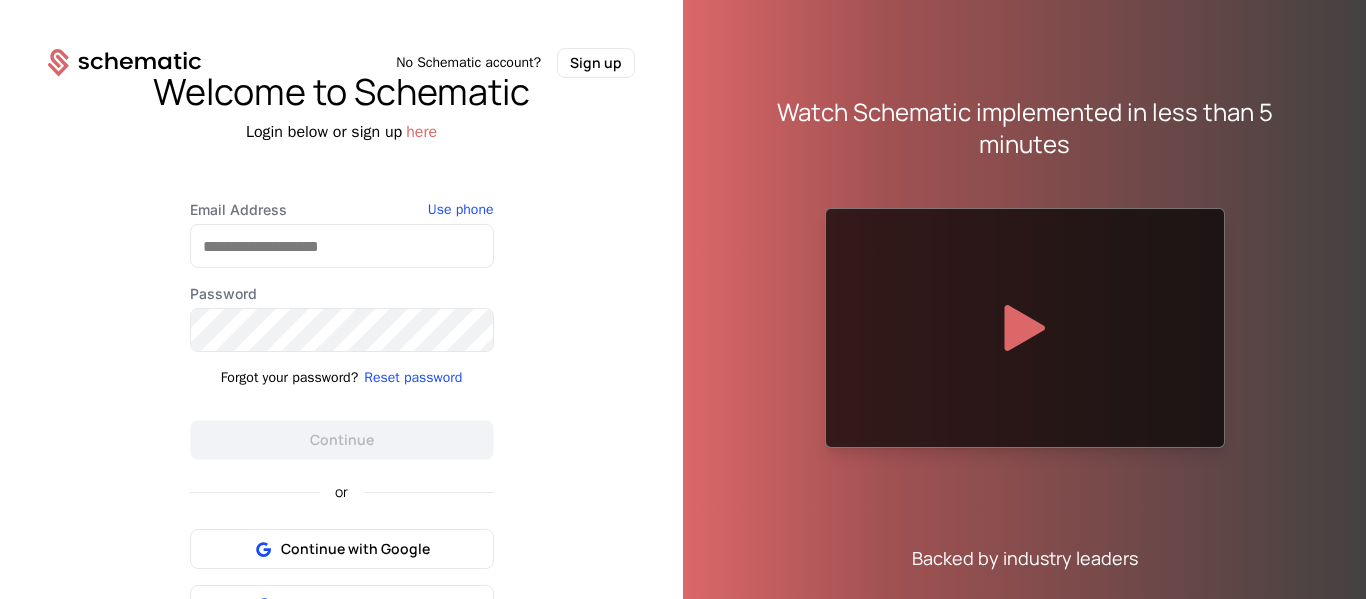 scroll, scrollTop: 0, scrollLeft: 0, axis: both 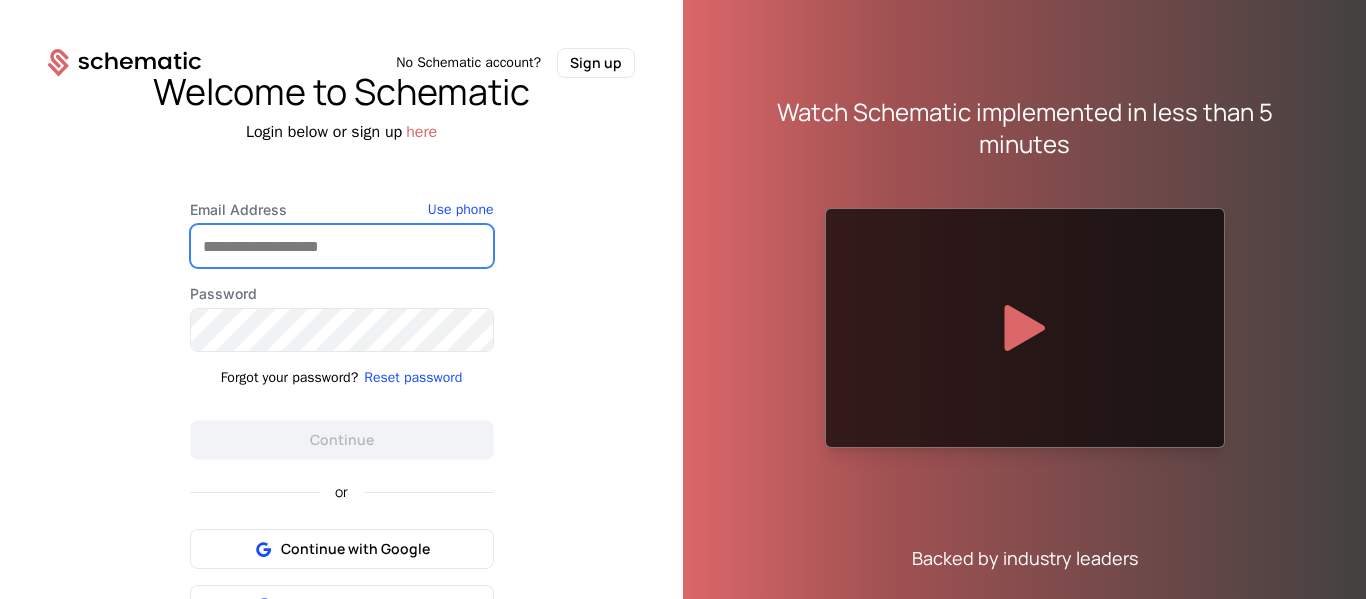 click on "Email Address" at bounding box center [342, 246] 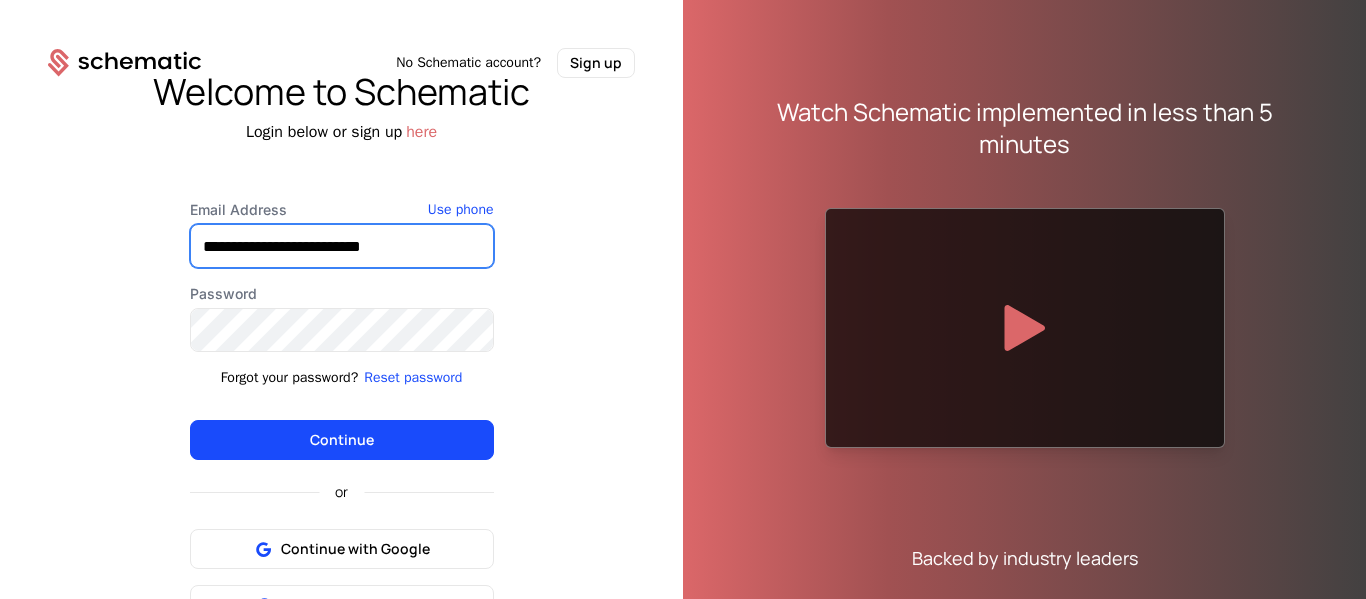 click on "**********" at bounding box center (342, 246) 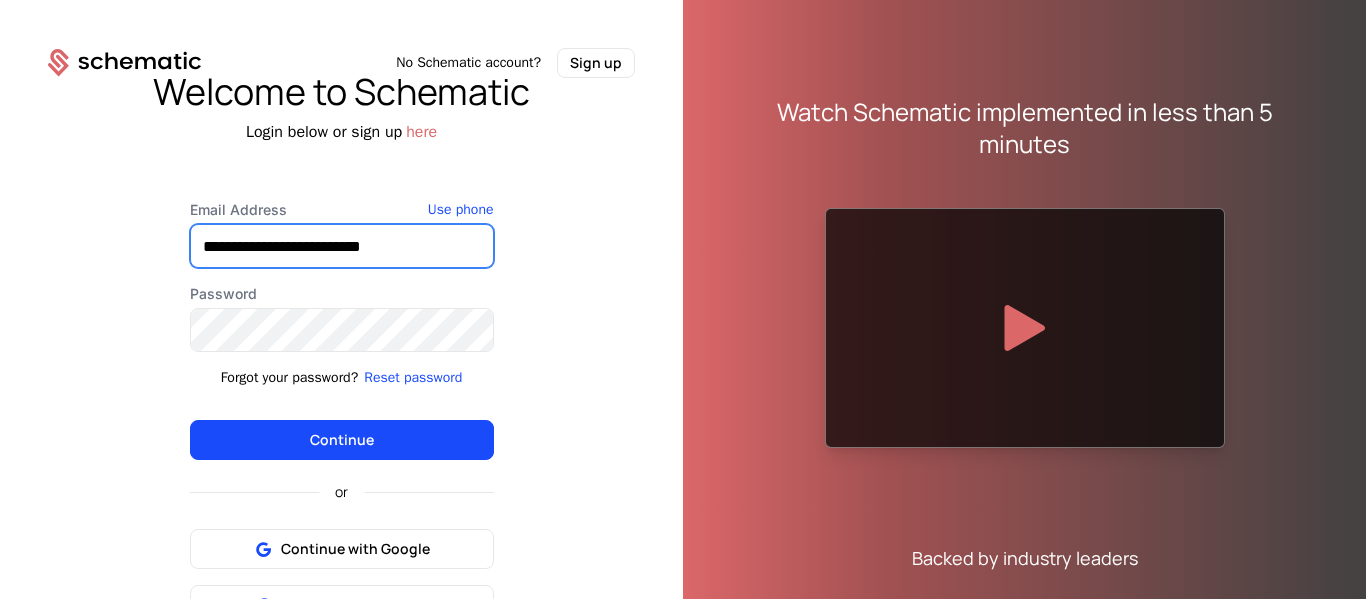 type on "**********" 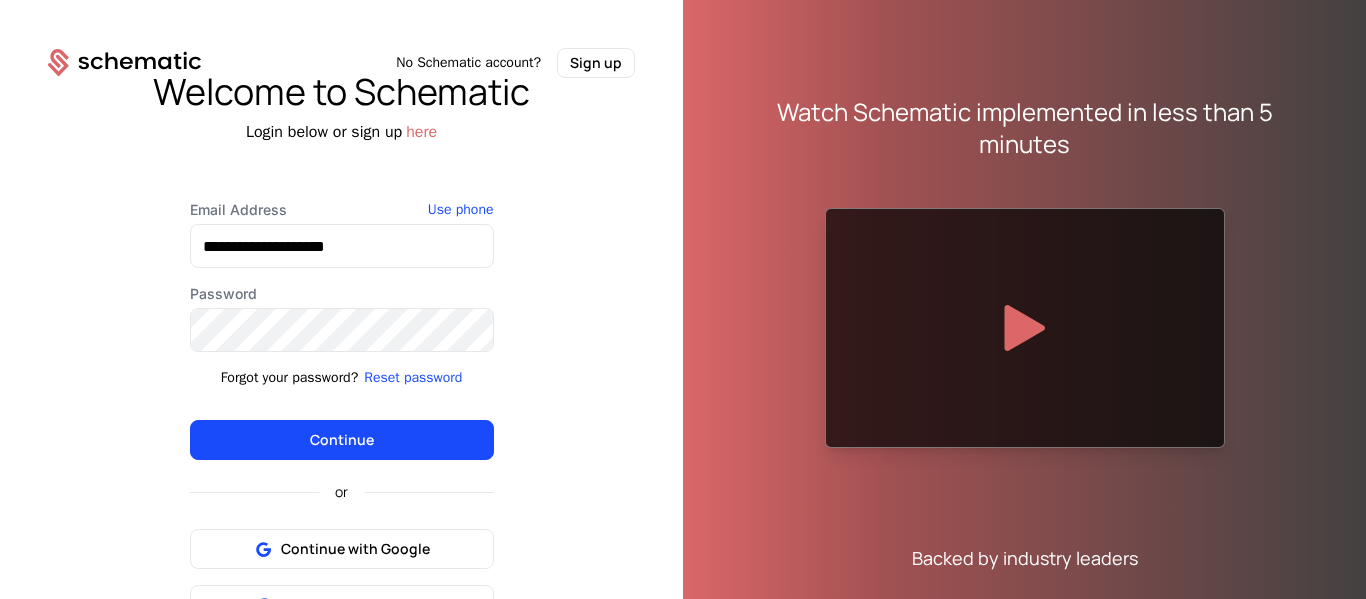 click on "**********" at bounding box center [342, 441] 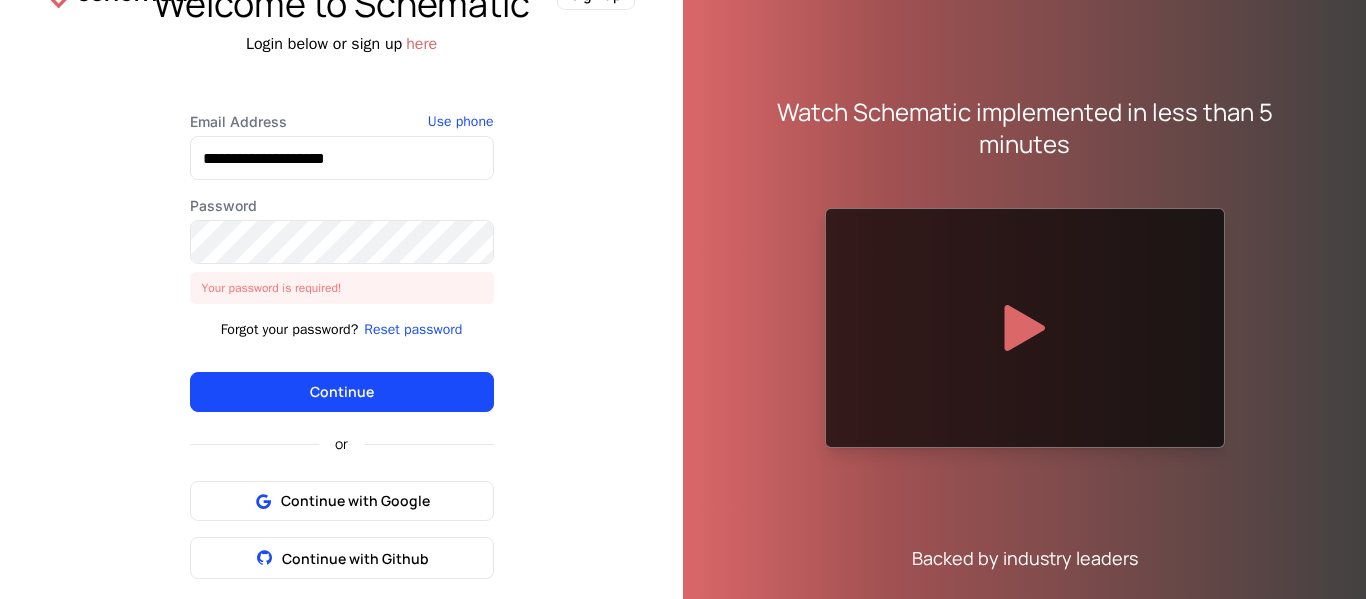 scroll, scrollTop: 100, scrollLeft: 0, axis: vertical 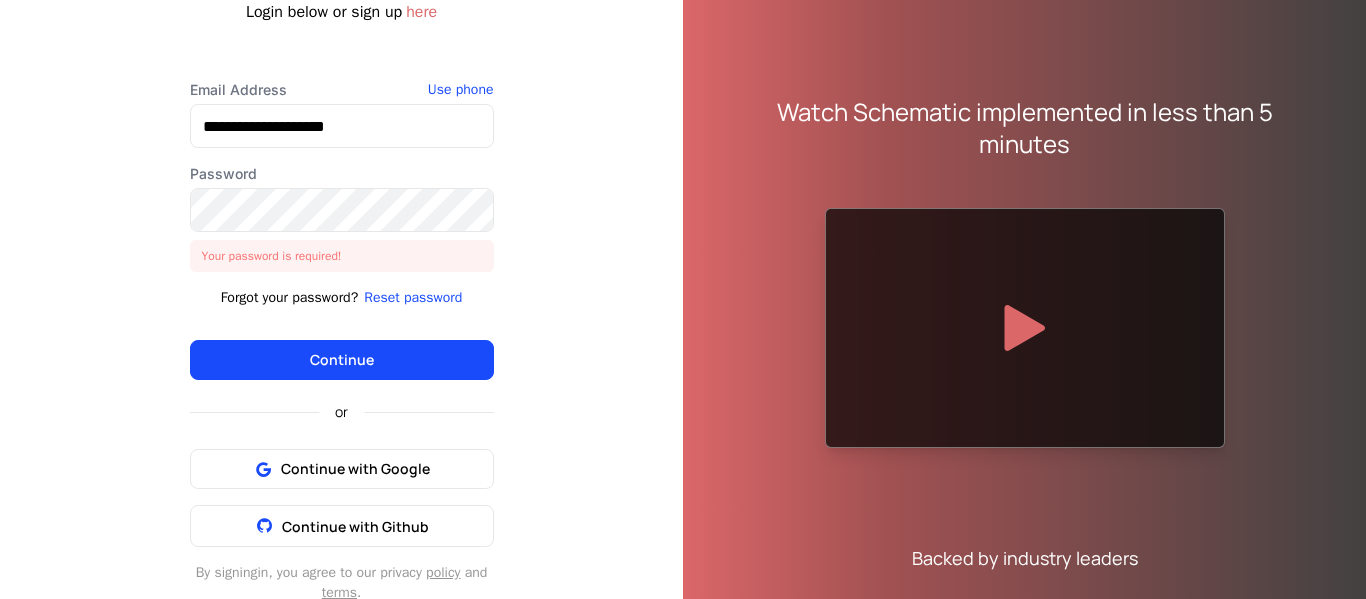 click on "Continue with Google Continue with Github" at bounding box center [342, 498] 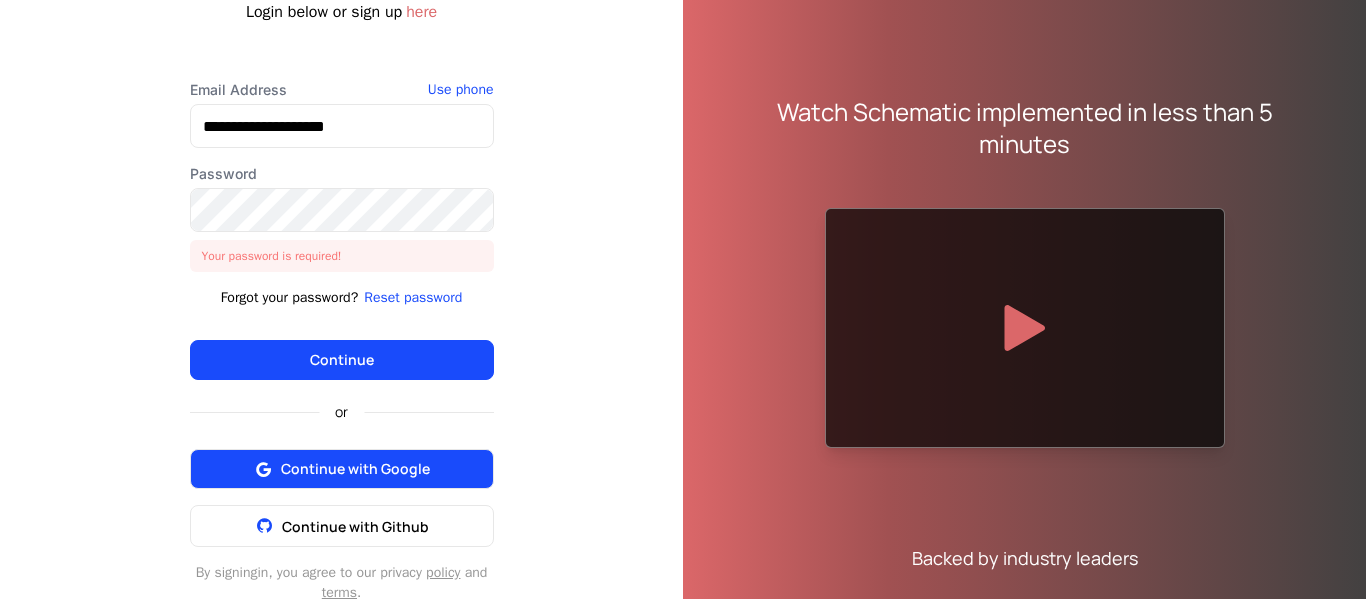 click on "Continue with Google" at bounding box center (342, 469) 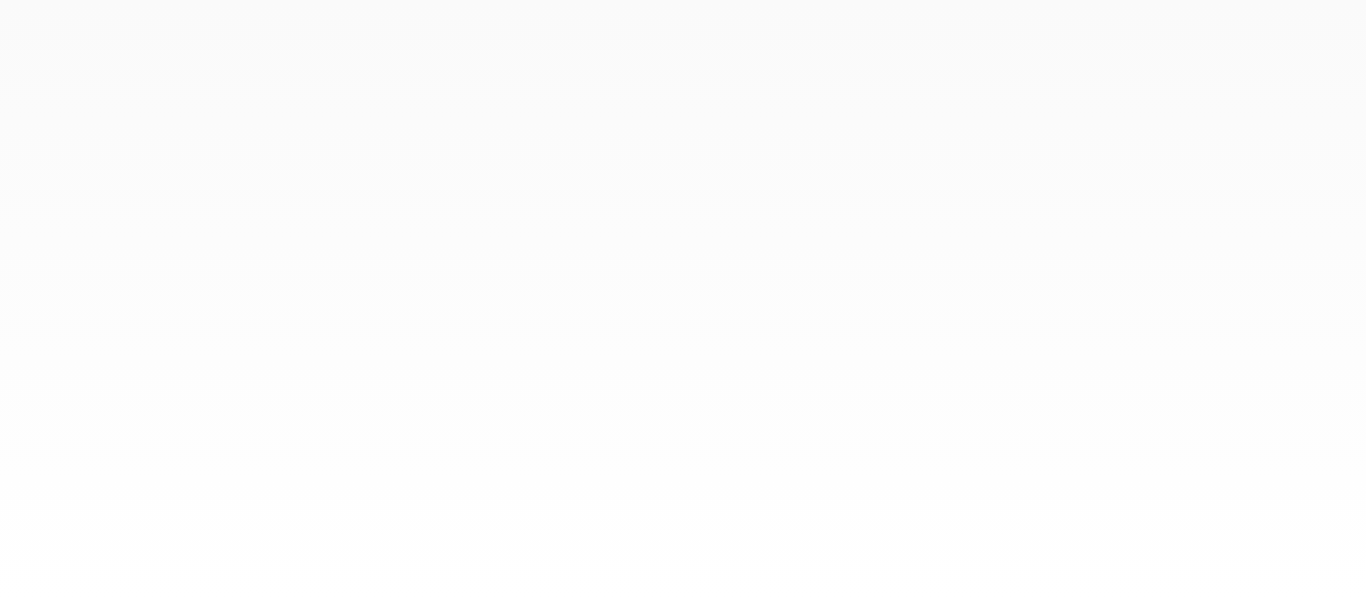 scroll, scrollTop: 0, scrollLeft: 0, axis: both 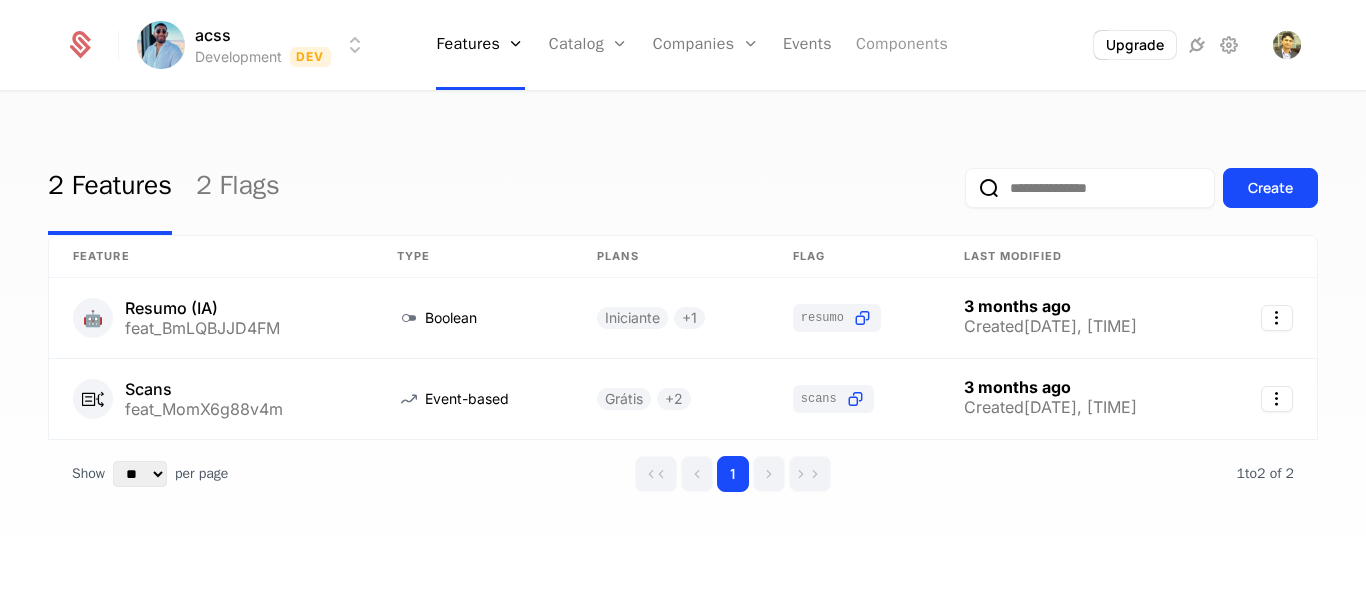 click on "Components" at bounding box center (902, 45) 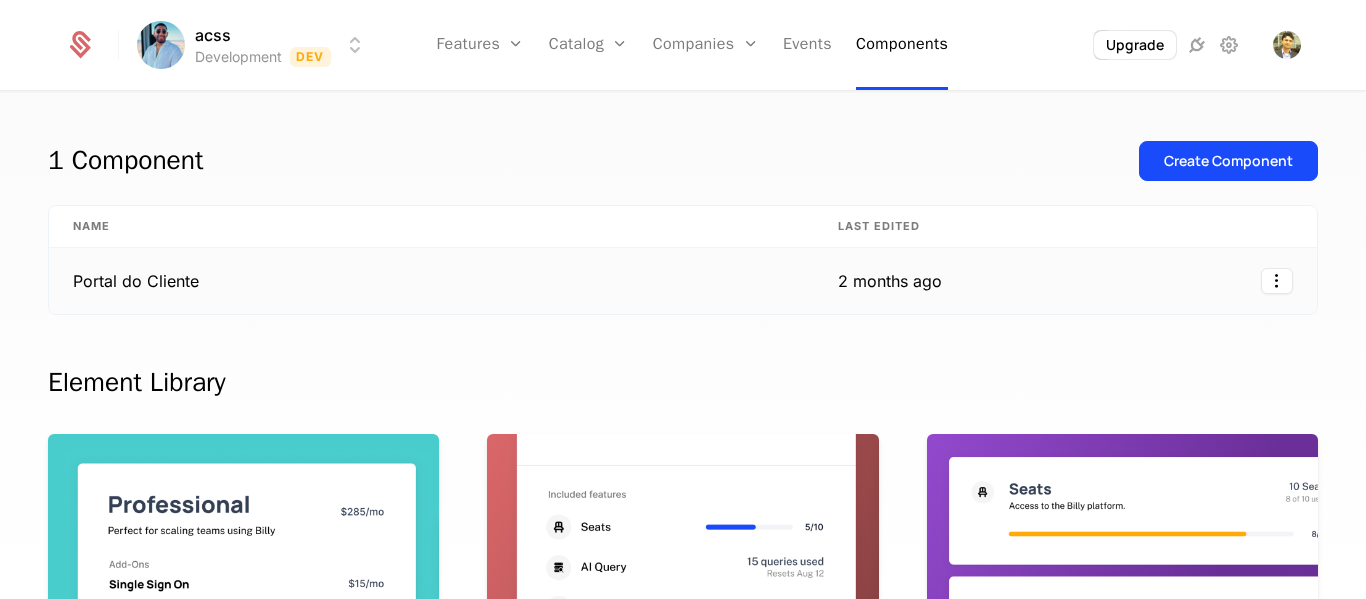 click on "2 months ago" at bounding box center [890, 281] 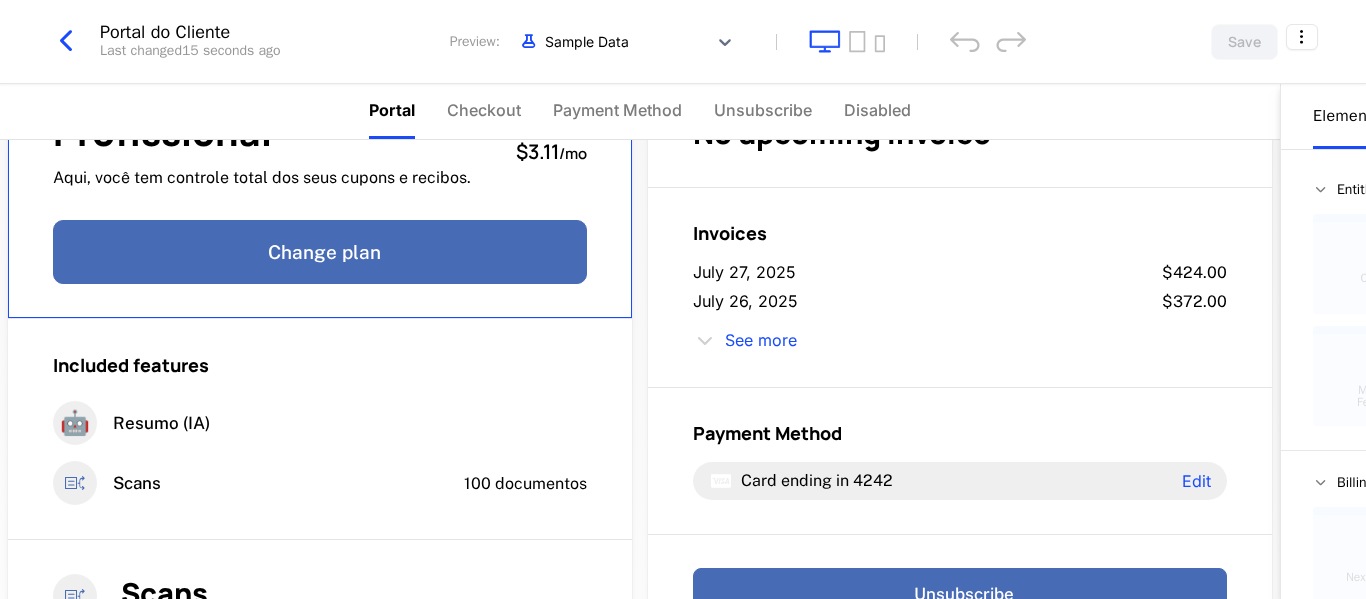 scroll, scrollTop: 0, scrollLeft: 0, axis: both 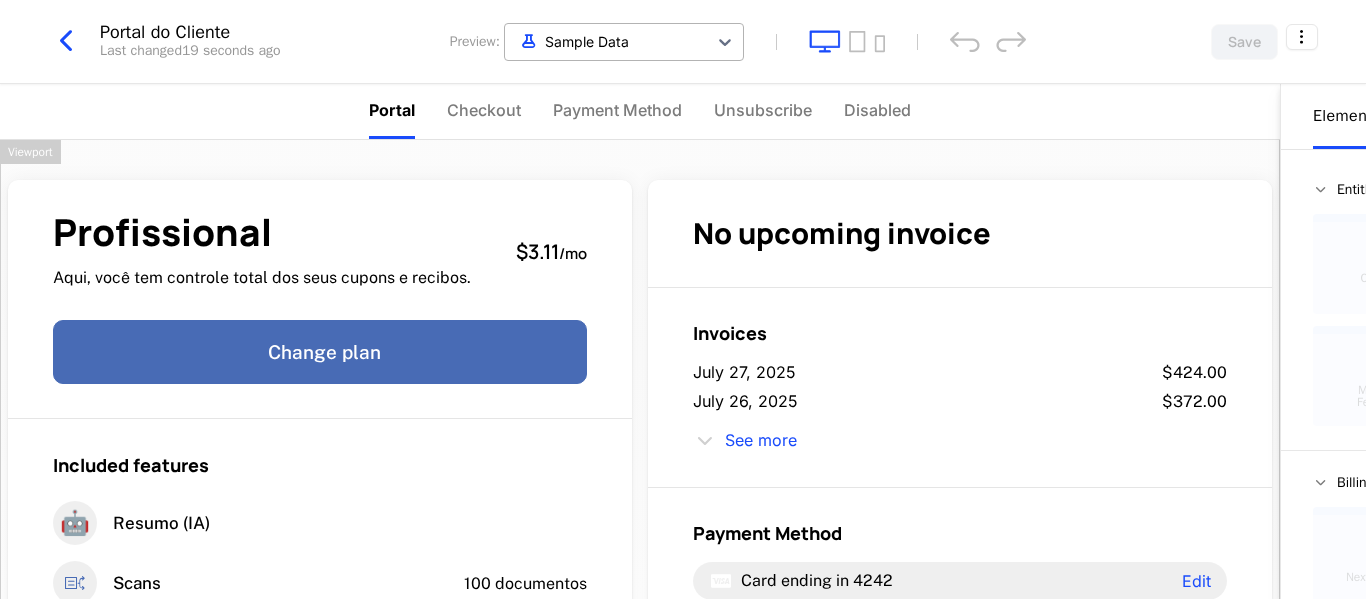 click at bounding box center [606, 41] 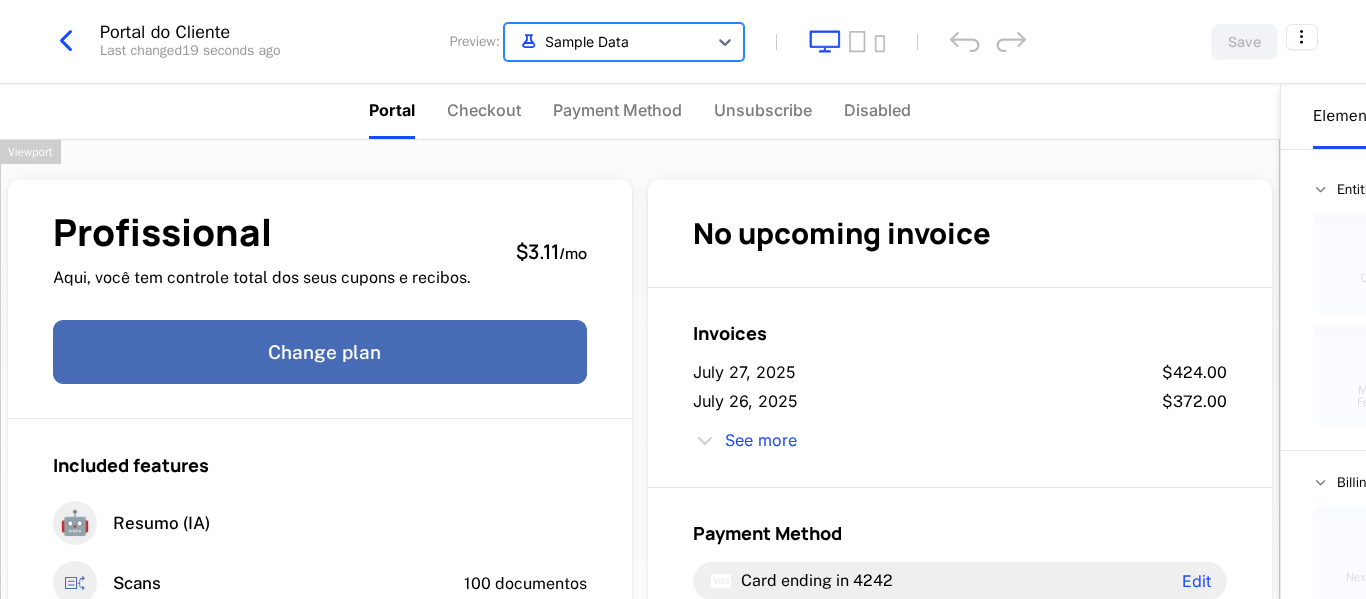 click at bounding box center [606, 41] 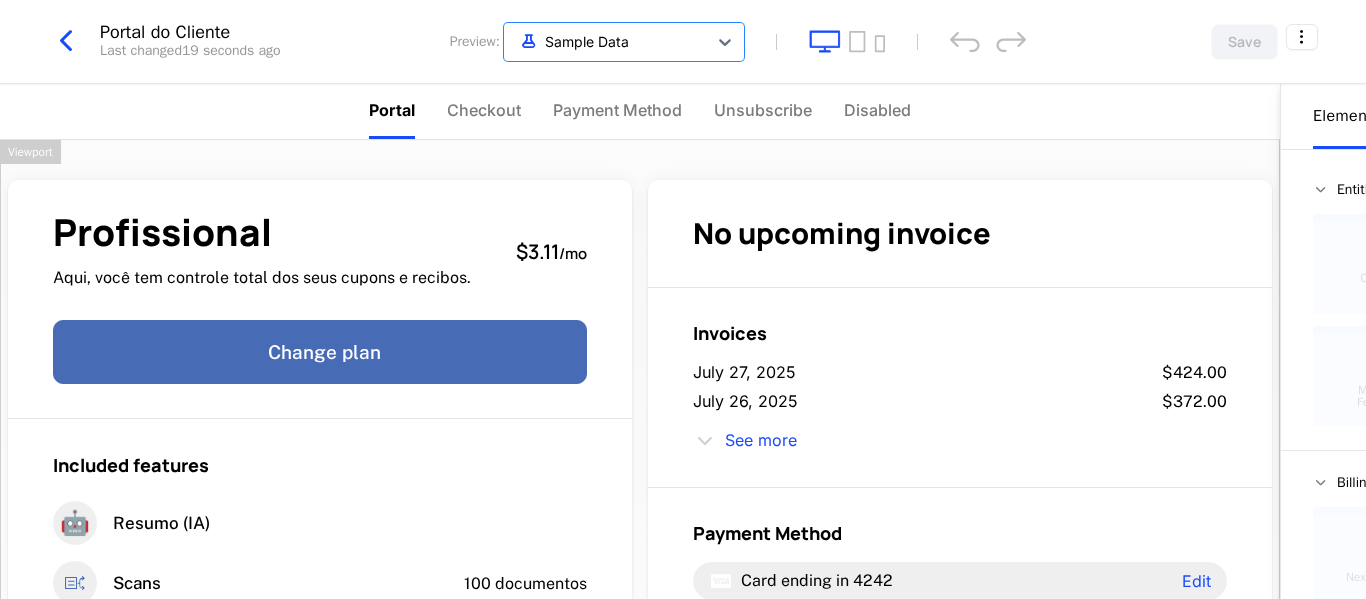 click at bounding box center (66, 41) 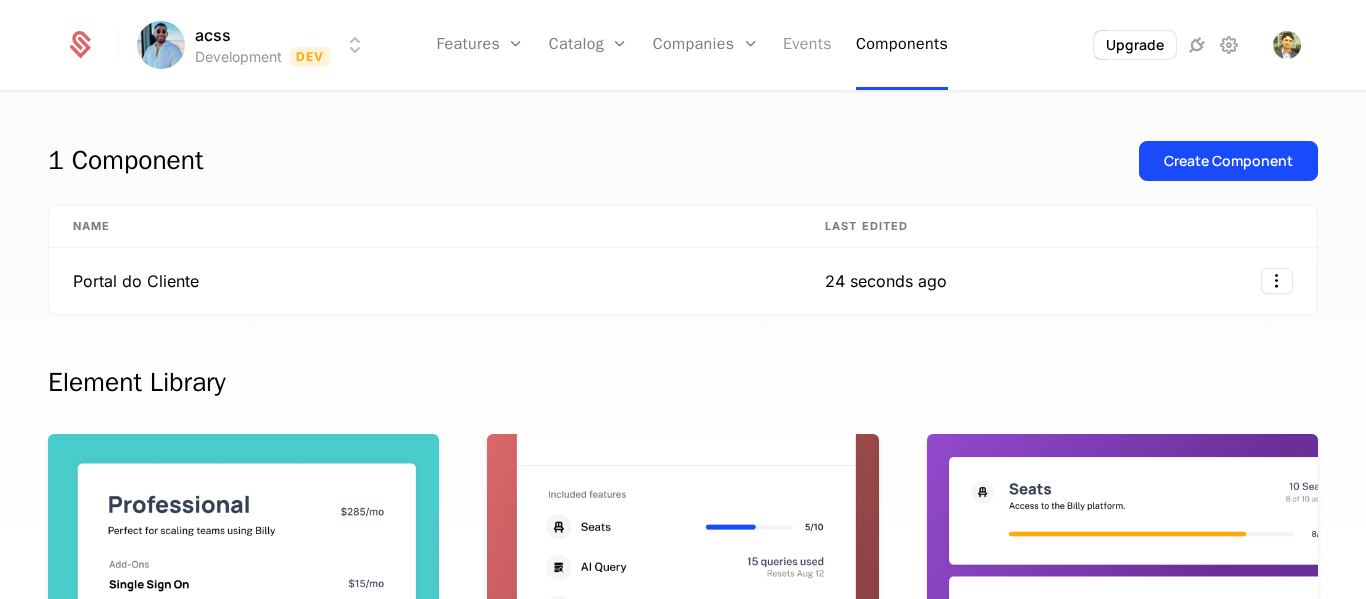 click on "Events" at bounding box center (807, 45) 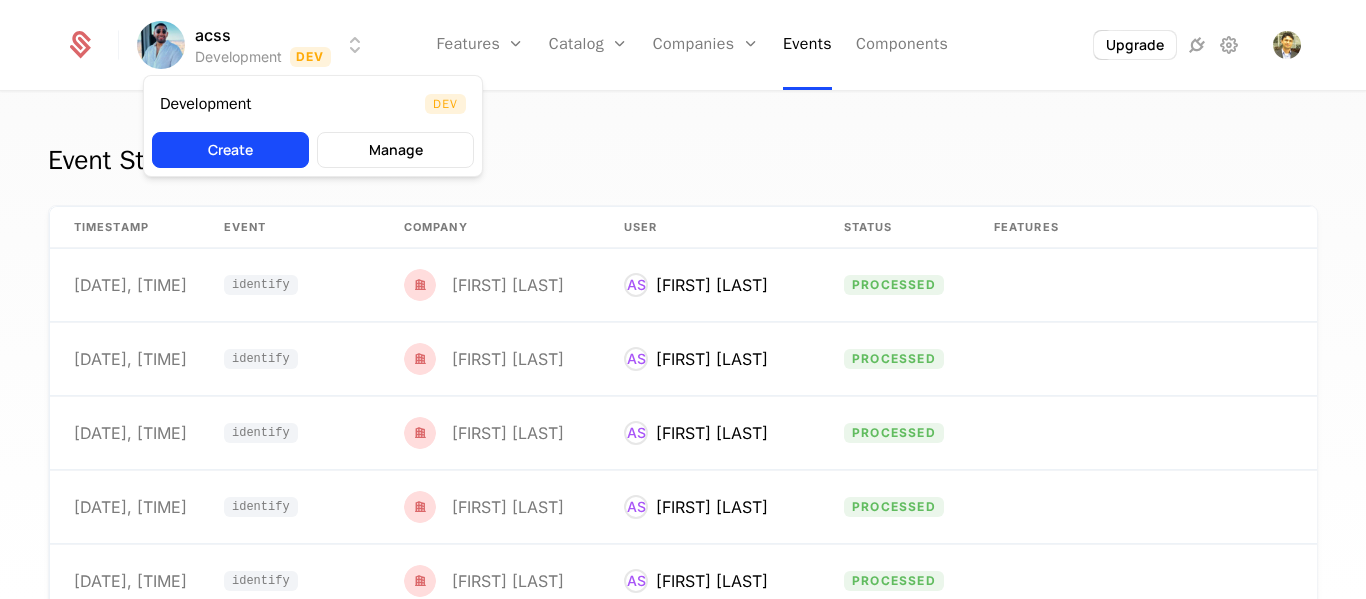 click on "acss Development Dev Features Features Flags Catalog Plans Add Ons Configuration Companies Companies Users Events Components Upgrade Event Stream timestamp Event Company User Status Features Properties 7/19/25, 10:40 AM identify Antonio Santos AS Antonio Santos processed {"company":{"keys":{"id":"user_2vT1uvWWfSh20M3ohsJ 7/19/25, 10:40 AM identify Antonio Santos AS Antonio Santos processed {"company":{"keys":{"id":"user_2vT1uvWWfSh20M3ohsJ 7/19/25, 10:39 AM identify Antonio Santos AS Antonio Santos processed {"company":{"keys":{"id":"user_2vT1uvWWfSh20M3ohsJ 7/19/25, 10:39 AM identify Antonio Santos AS Antonio Santos processed {"company":{"keys":{"id":"user_2vT1uvWWfSh20M3ohsJ 6/14/25, 10:33 AM identify Antonio Santos AS Antonio Santos processed {"company":{"keys":{"id":"user_2vT1uvWWfSh20M3ohsJ 6/14/25, 10:33 AM identify Antonio Santos AS Antonio Santos processed {"company":{"keys":{"id":"user_2vT1uvWWfSh20M3ohsJ
Best Viewed on Desktop You're currently viewing this on a  mobile device .   Dev" at bounding box center [683, 299] 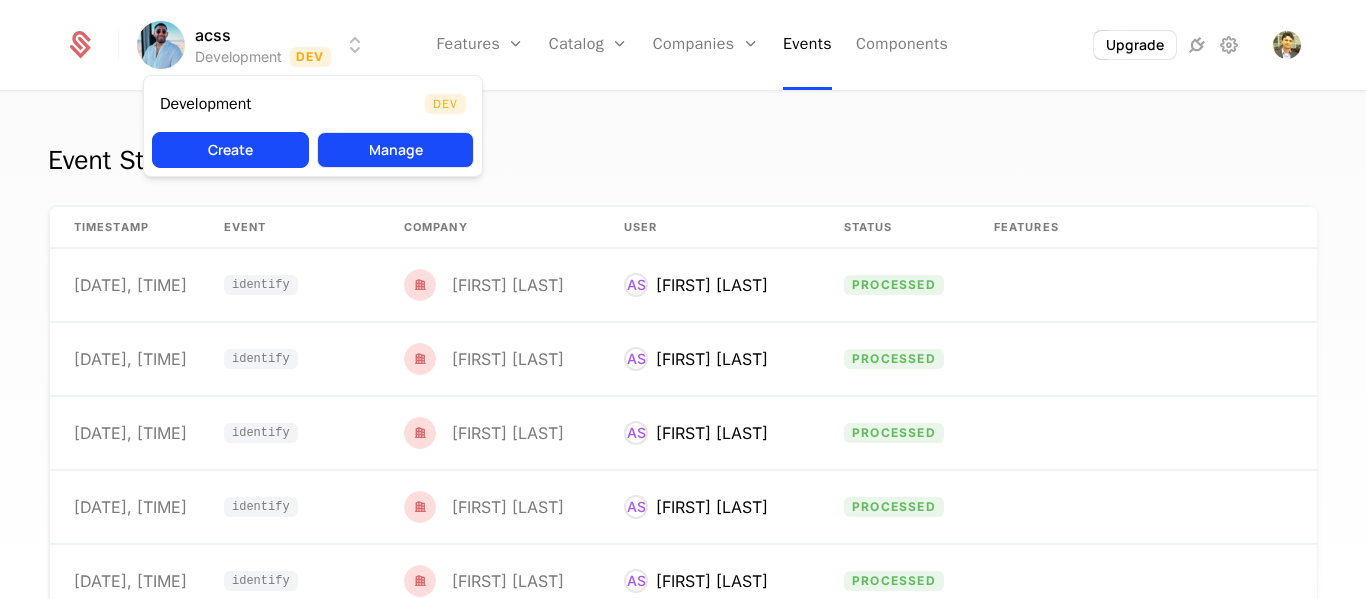 click on "Manage" at bounding box center (395, 150) 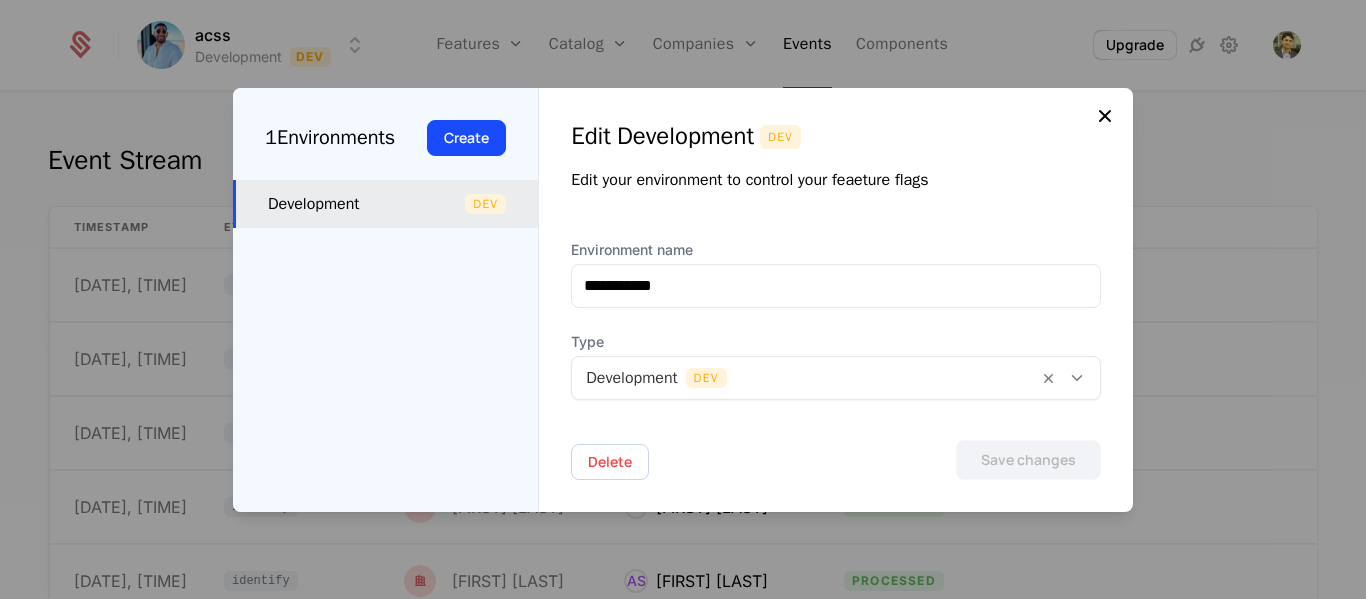 click at bounding box center [1105, 116] 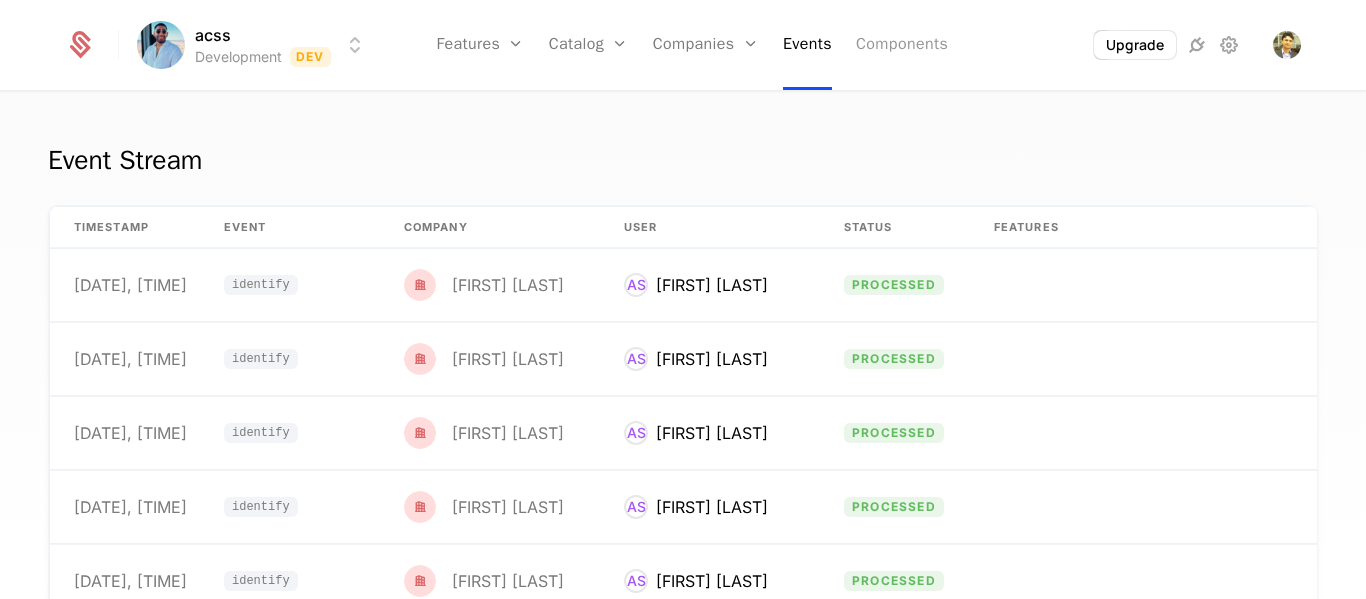 click on "Components" at bounding box center [902, 45] 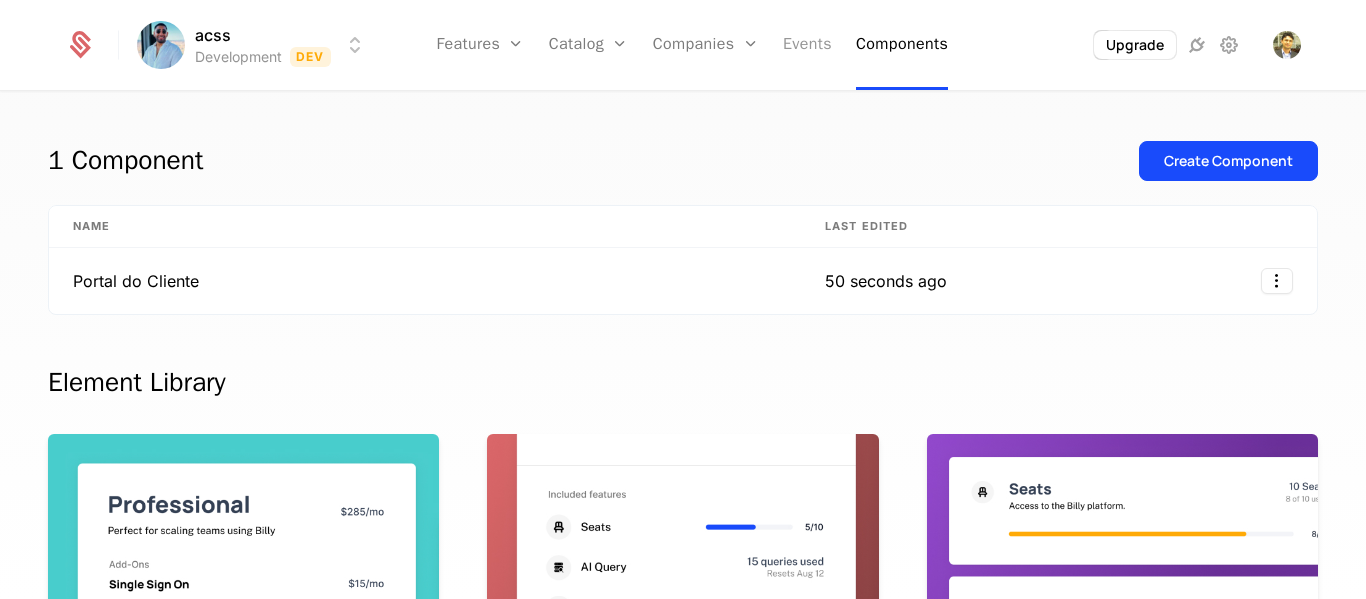 click on "Events" at bounding box center (807, 45) 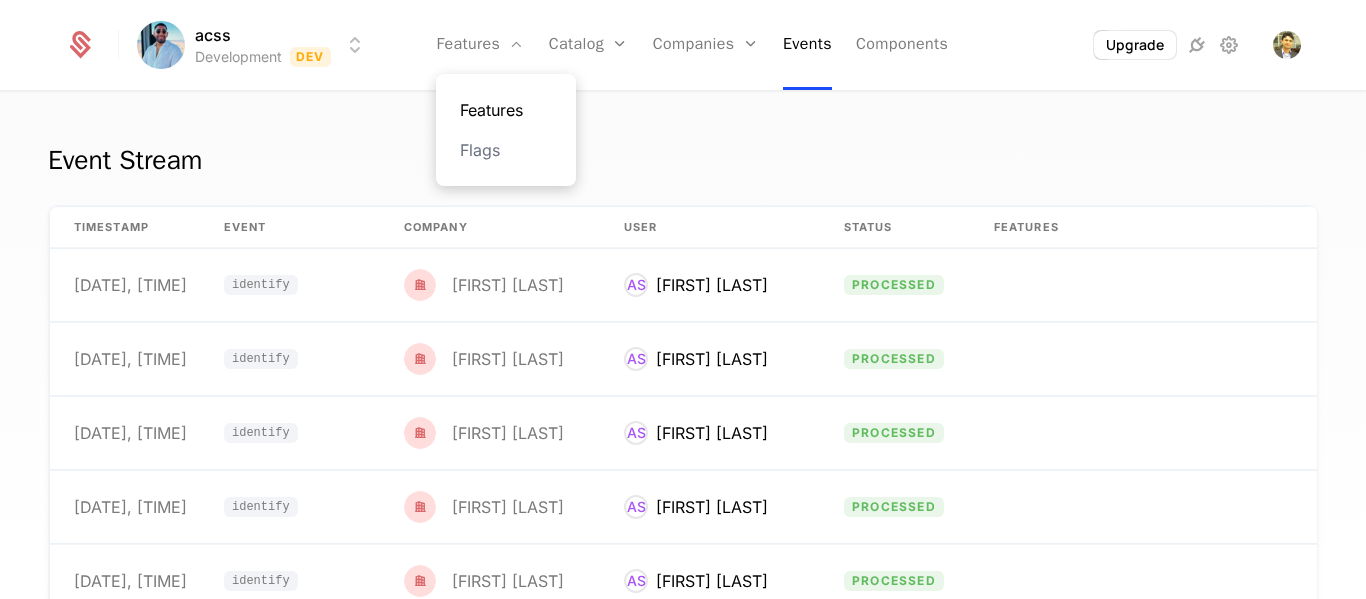 click on "Features" at bounding box center (506, 110) 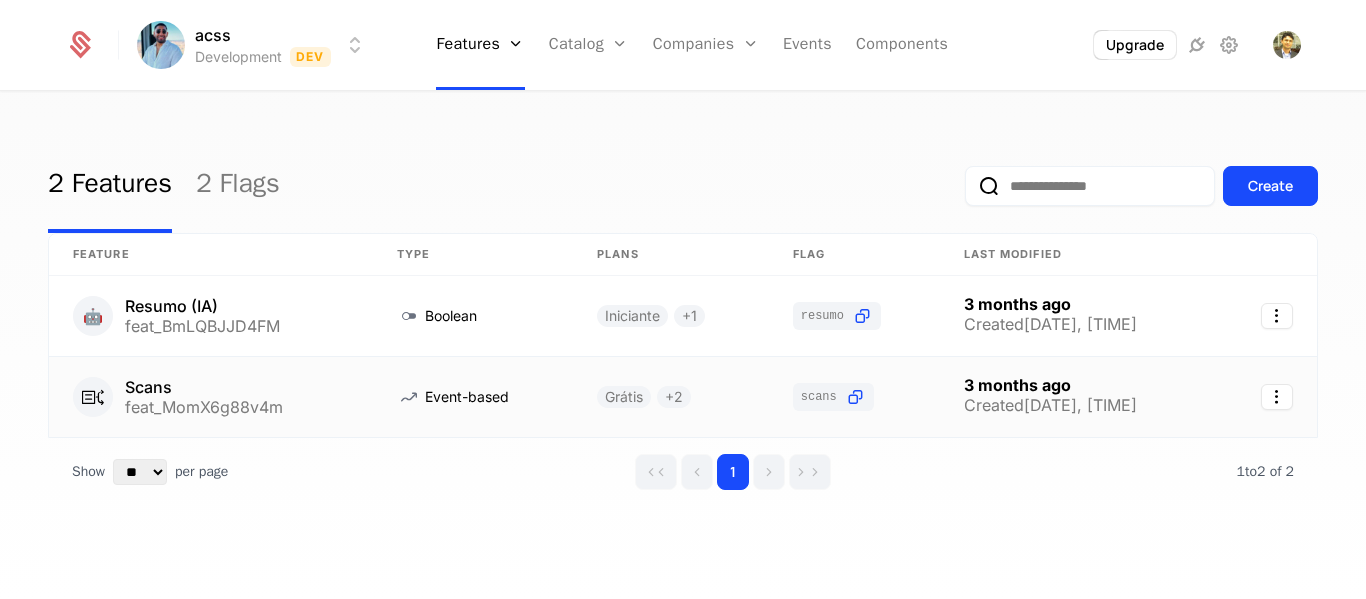 scroll, scrollTop: 0, scrollLeft: 0, axis: both 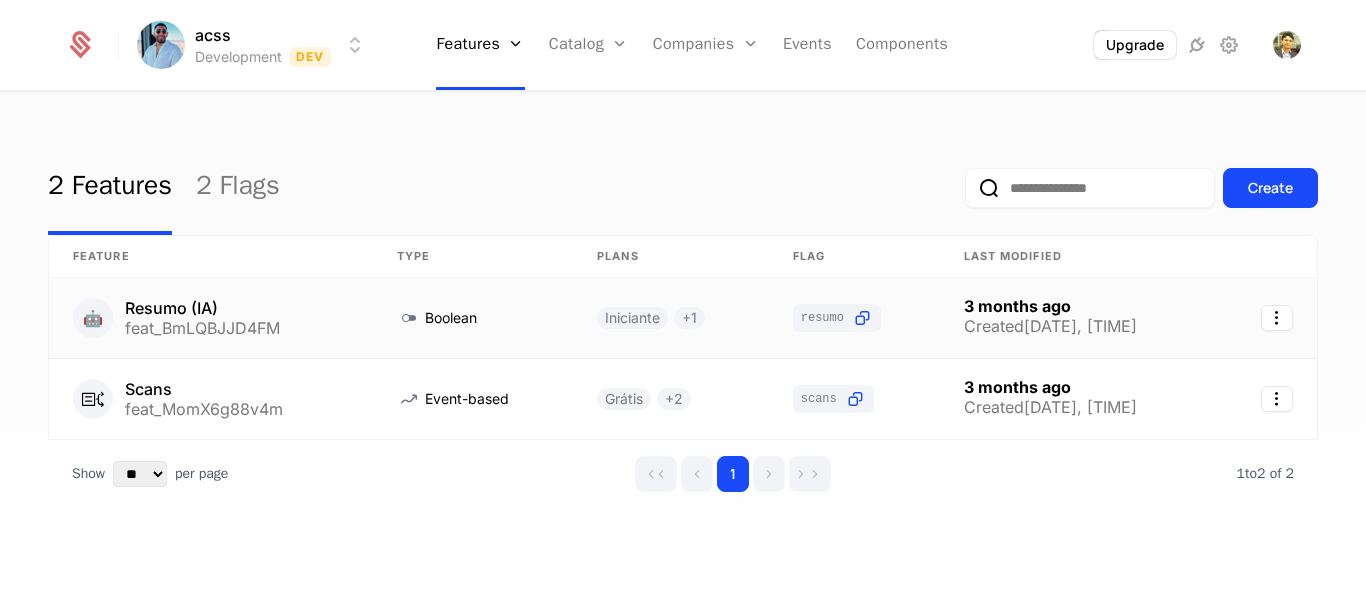 click at bounding box center [858, 318] 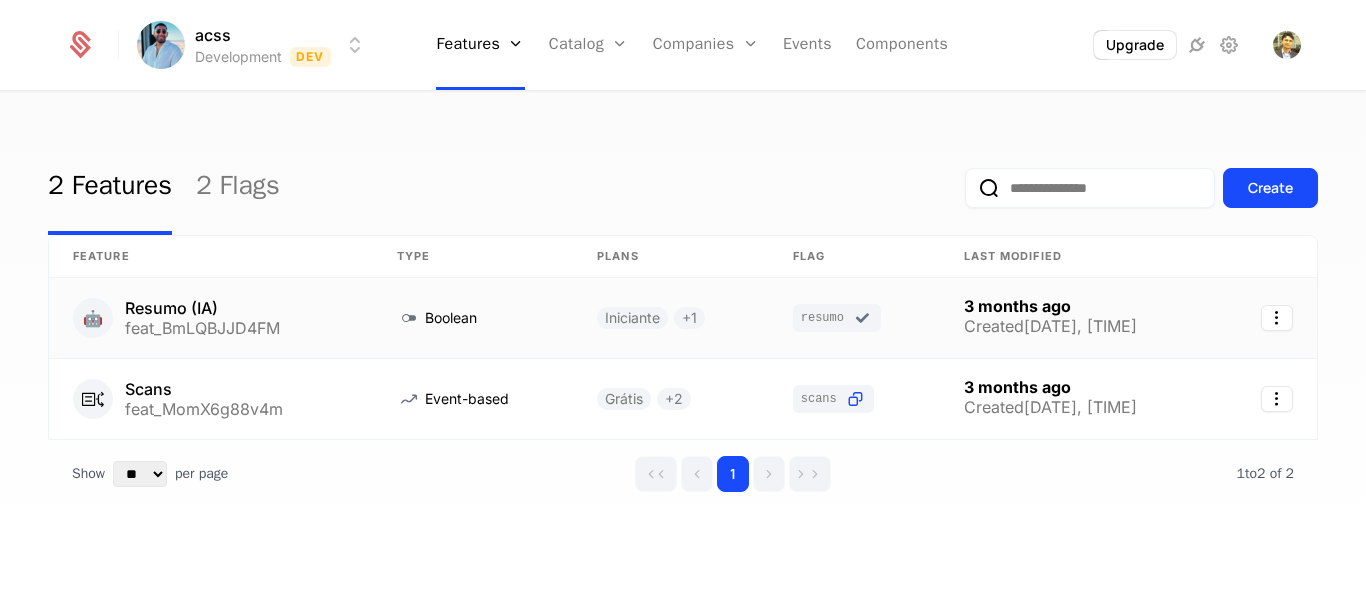 click at bounding box center [862, 318] 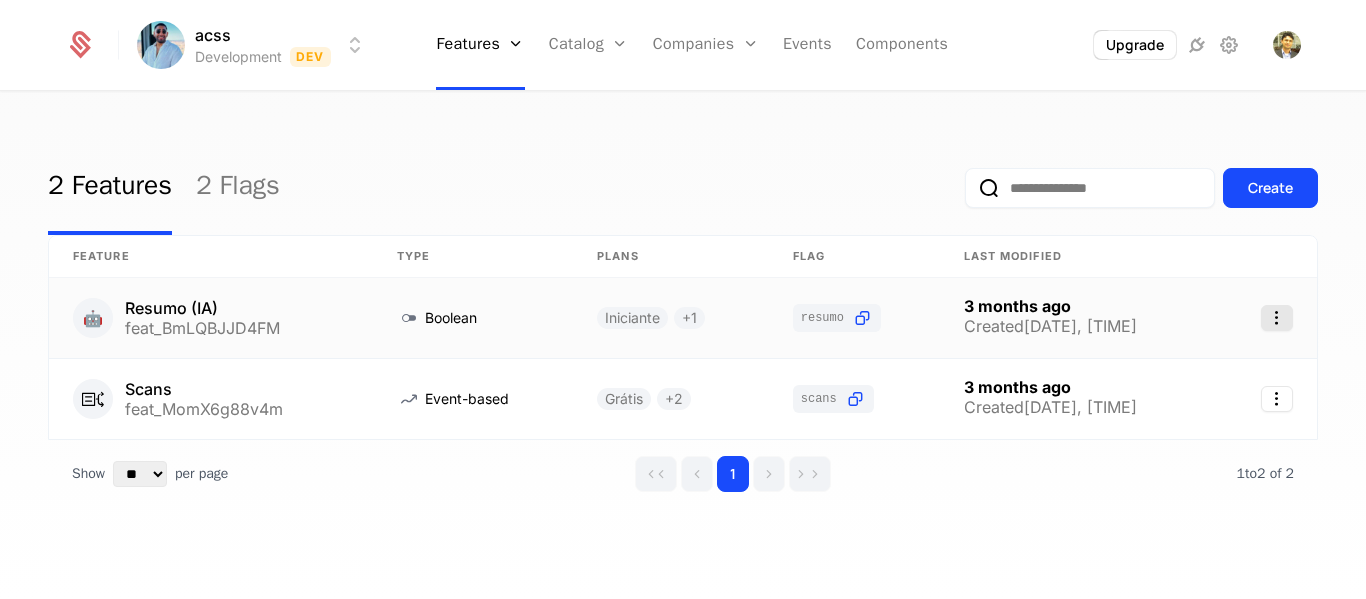 click on "acss Development Dev Features Features Flags Catalog Plans Add Ons Configuration Companies Companies Users Events Components Upgrade 2 Features 2 Flags Create Feature Type Plans Flag Last Modified 🤖 Resumo (IA) feat_BmLQBJJD4FM Boolean Iniciante + 1 resumo 3 months ago Created  4/10/25, 9:46 PM Scans feat_MomX6g88v4m Event-based Grátis + 2 scans 3 months ago Created  4/10/25, 9:40 PM Show ** ** ** *** *** per page per page 1 1  to  2   of   2  of   2
Best Viewed on Desktop You're currently viewing this on a  mobile device . For the best experience,   we recommend using a desktop or larger screens , as the application isn't fully optimized for smaller resolutions just yet. Got it" at bounding box center (683, 299) 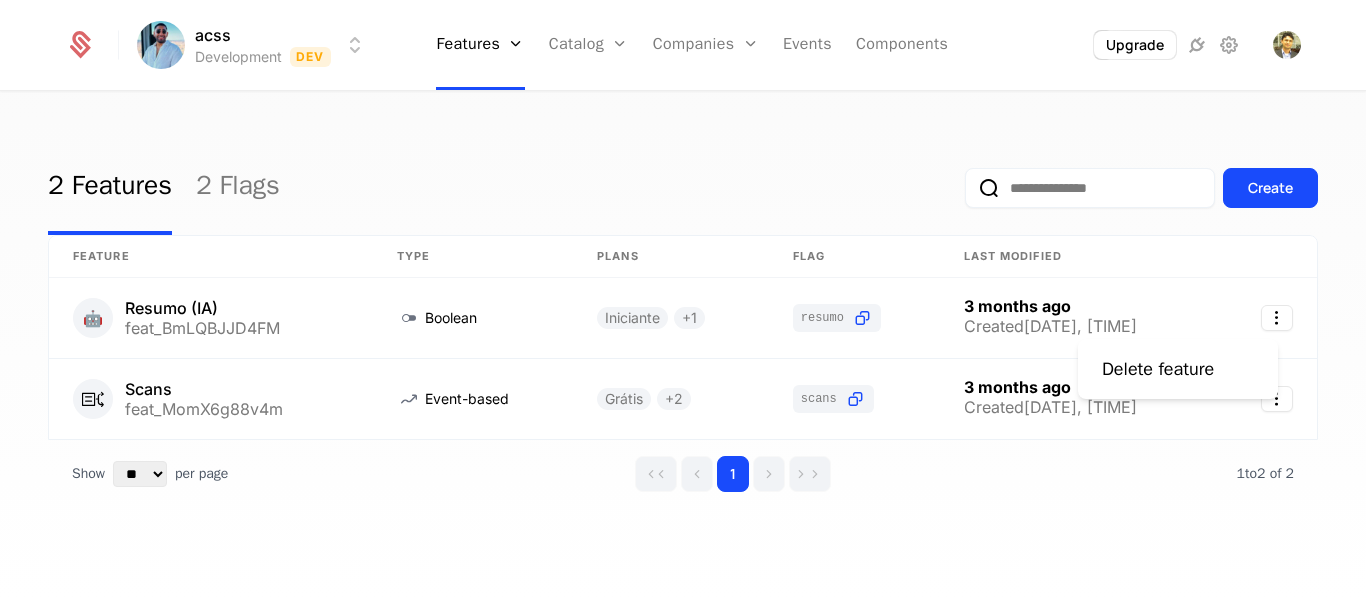 click on "acss Development Dev Features Features Flags Catalog Plans Add Ons Configuration Companies Companies Users Events Components Upgrade 2 Features 2 Flags Create Feature Type Plans Flag Last Modified 🤖 Resumo (IA) feat_BmLQBJJD4FM Boolean Iniciante + 1 resumo 3 months ago Created  4/10/25, 9:46 PM Scans feat_MomX6g88v4m Event-based Grátis + 2 scans 3 months ago Created  4/10/25, 9:40 PM Show ** ** ** *** *** per page per page 1 1  to  2   of   2  of   2
Best Viewed on Desktop You're currently viewing this on a  mobile device . For the best experience,   we recommend using a desktop or larger screens , as the application isn't fully optimized for smaller resolutions just yet. Got it  Delete feature" at bounding box center [683, 299] 